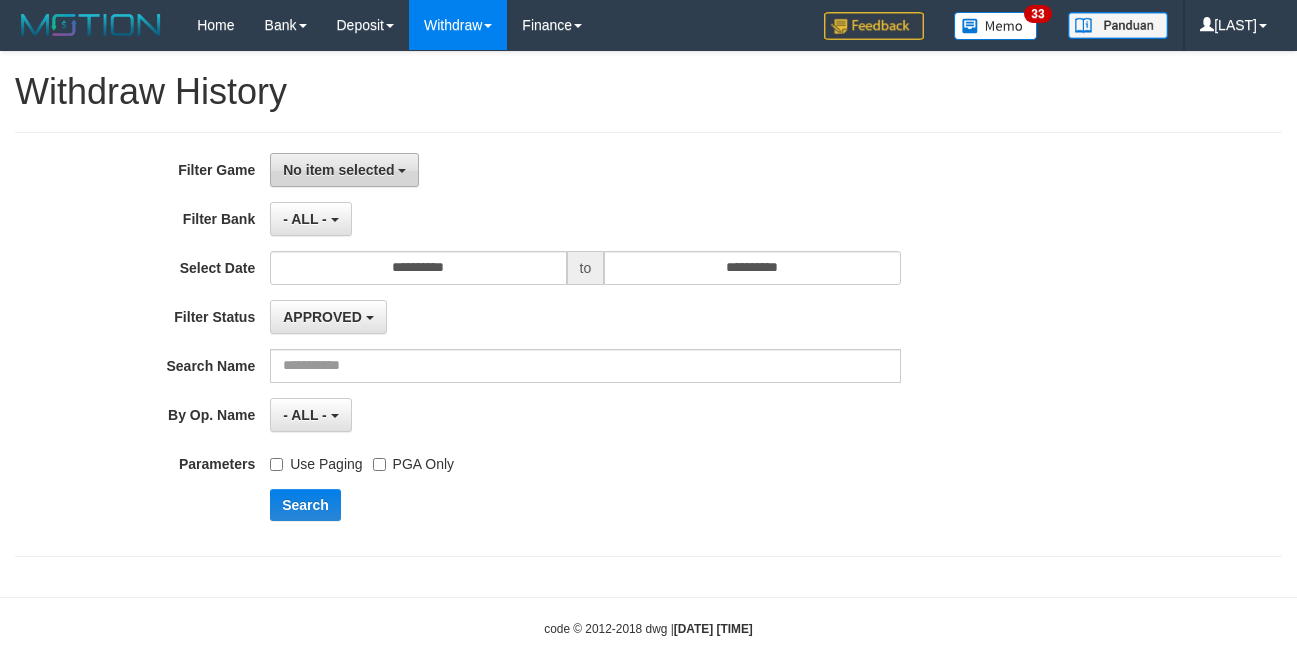 scroll, scrollTop: 0, scrollLeft: 0, axis: both 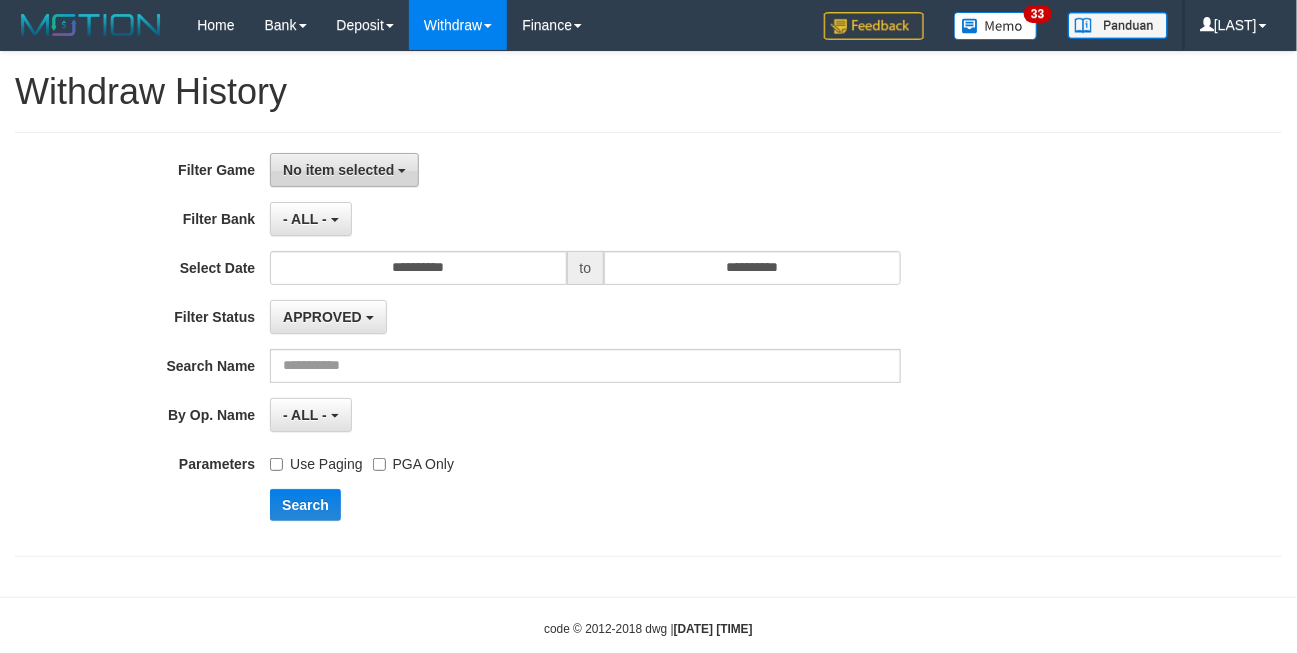 click on "No item selected" at bounding box center [344, 170] 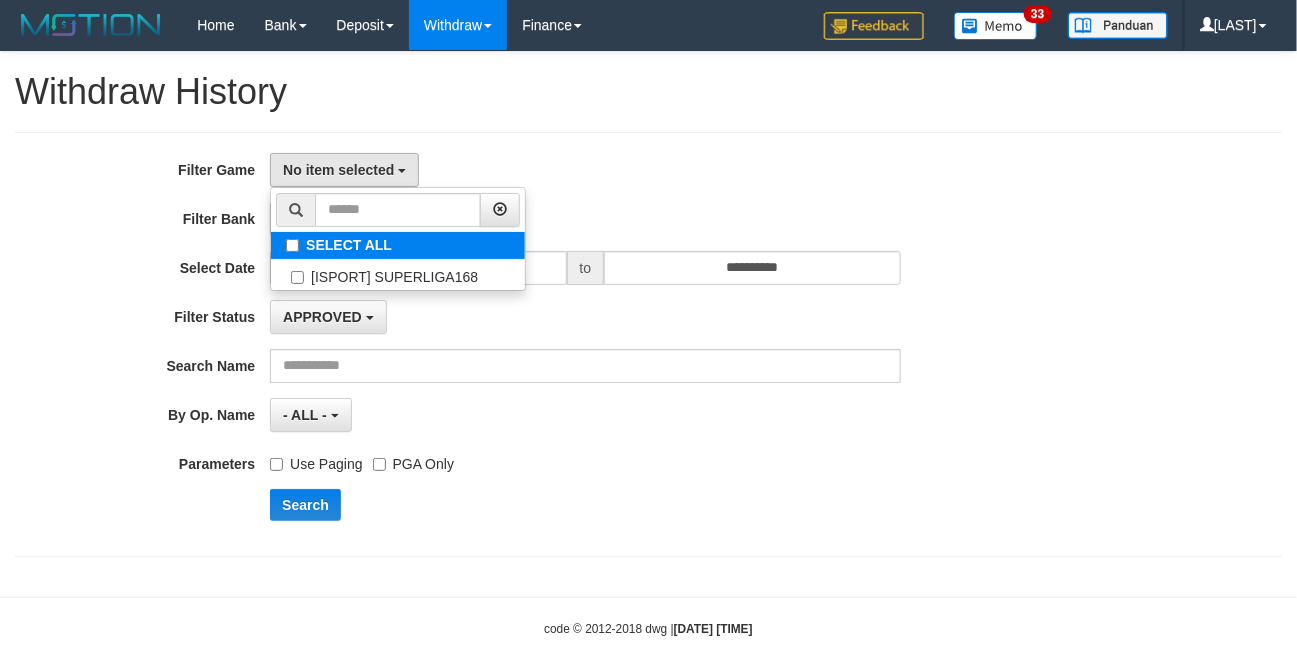 select on "***" 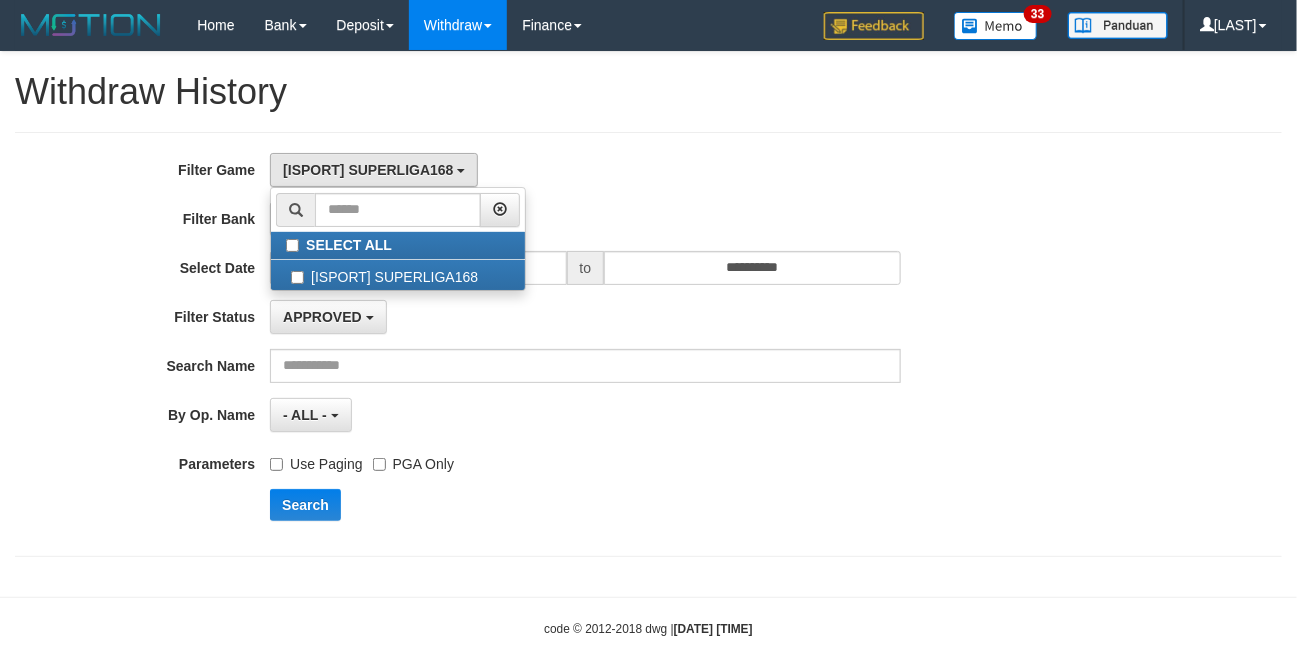 drag, startPoint x: 843, startPoint y: 148, endPoint x: 455, endPoint y: 436, distance: 483.20596 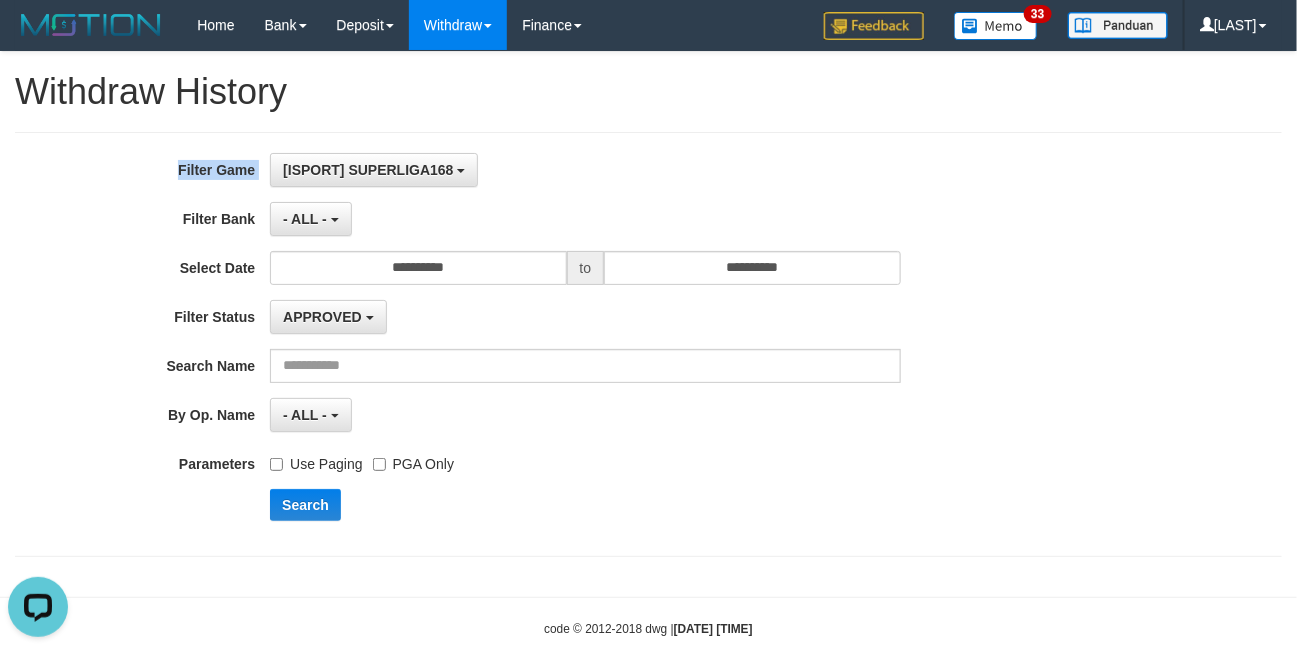 scroll, scrollTop: 0, scrollLeft: 0, axis: both 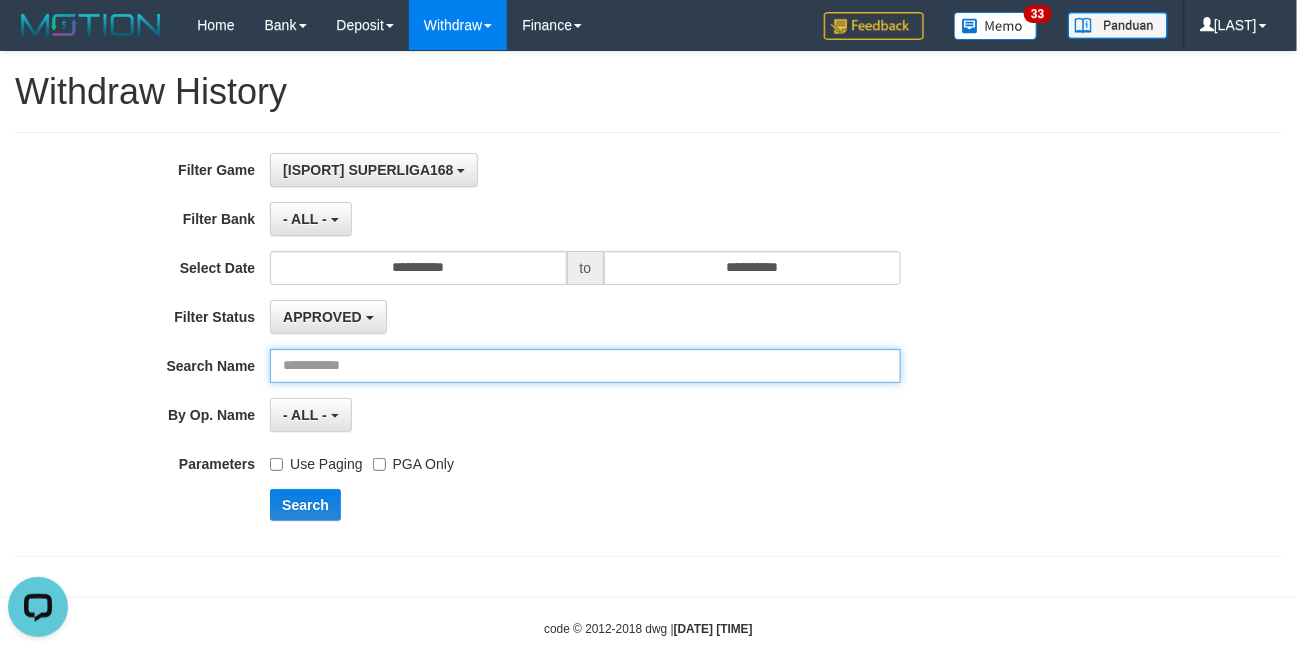 click at bounding box center (585, 366) 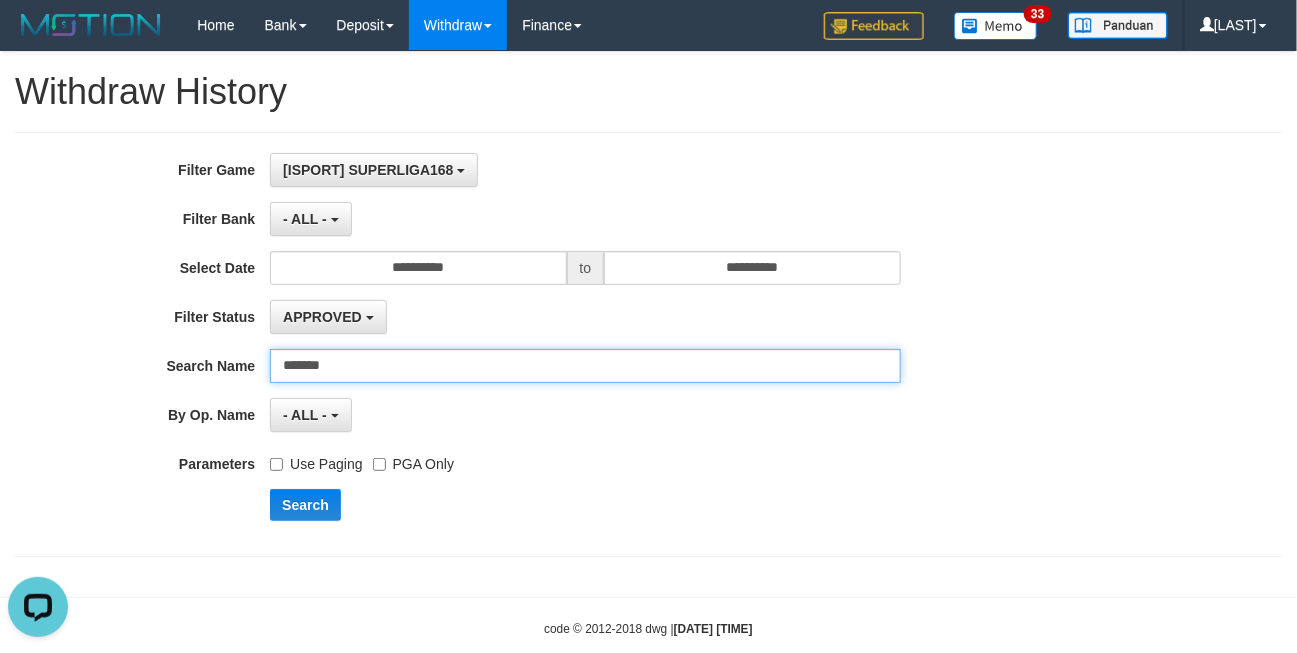 type on "*******" 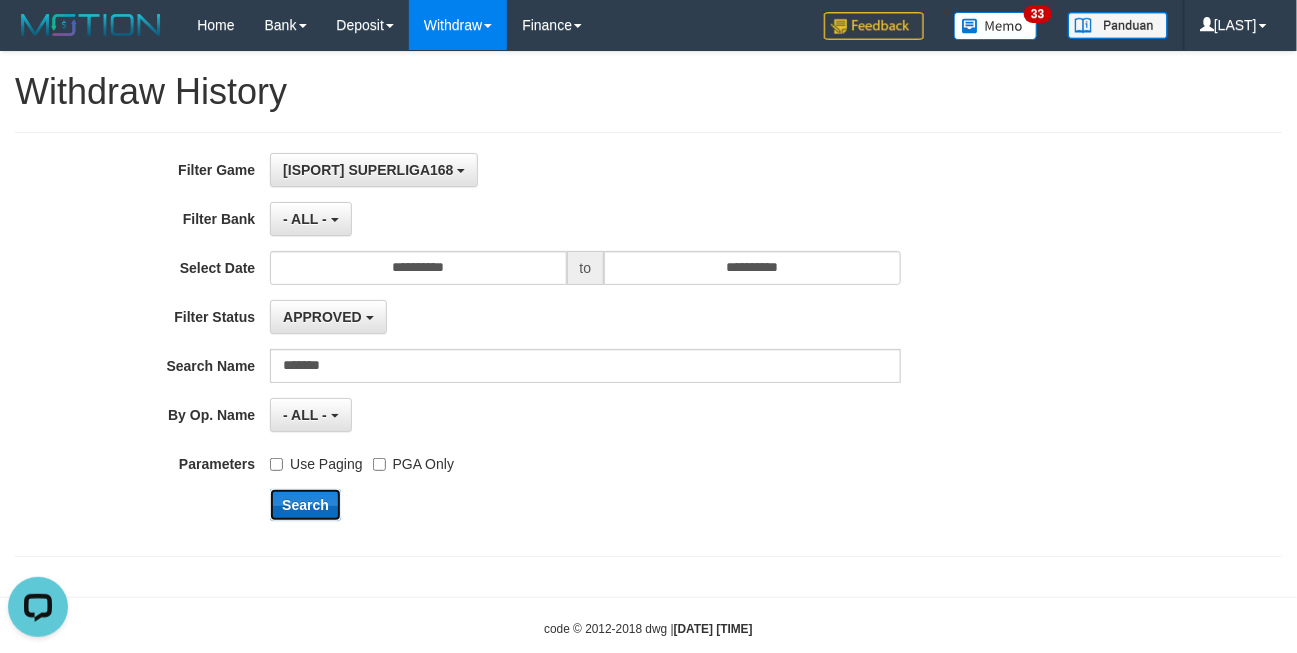 click on "Search" at bounding box center [305, 505] 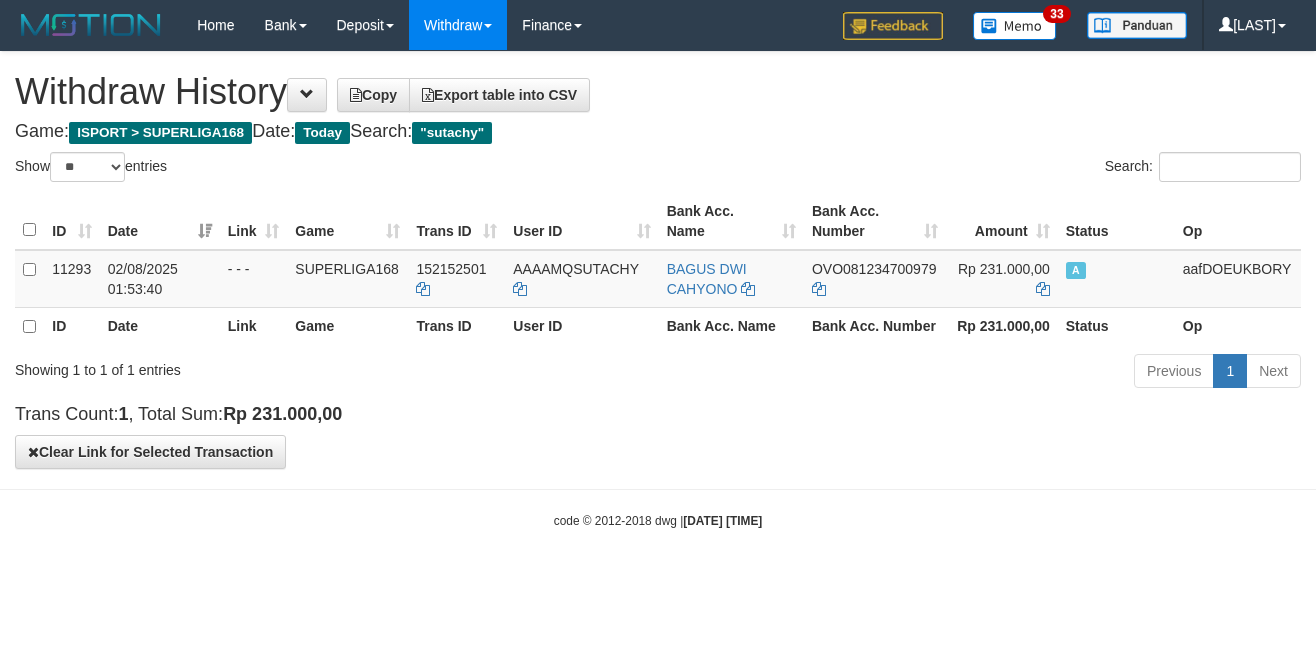 select on "**" 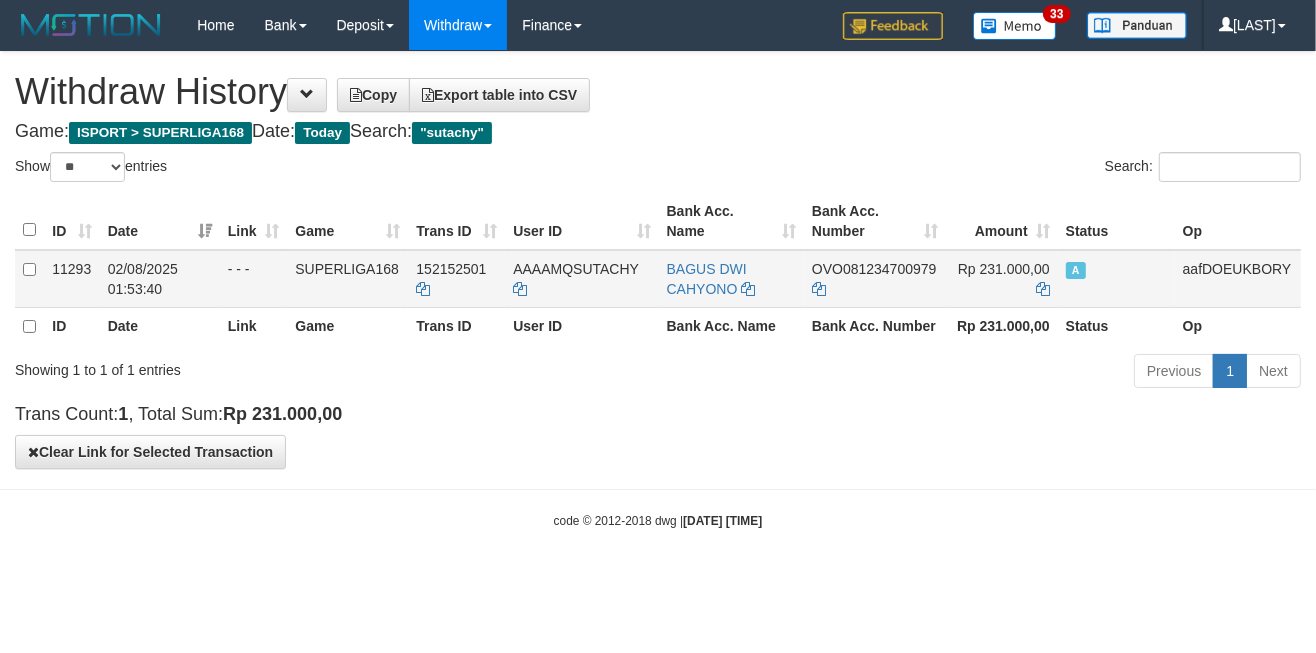 click on "152152501" at bounding box center [456, 279] 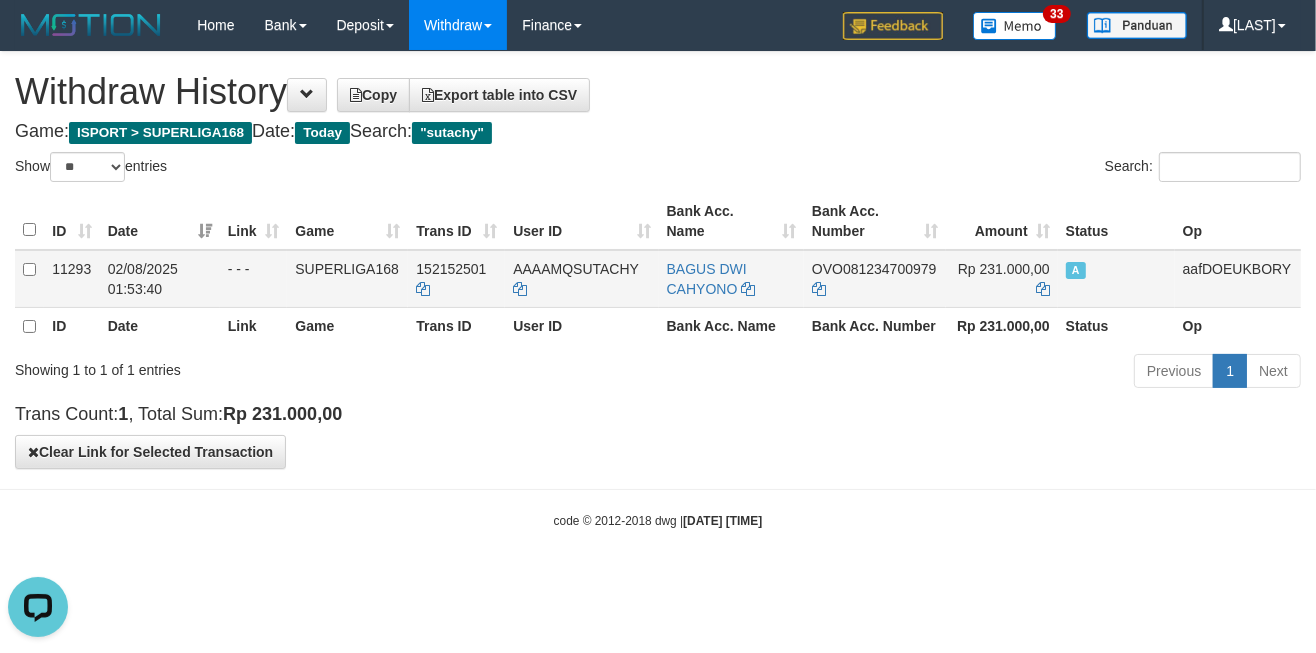 scroll, scrollTop: 0, scrollLeft: 0, axis: both 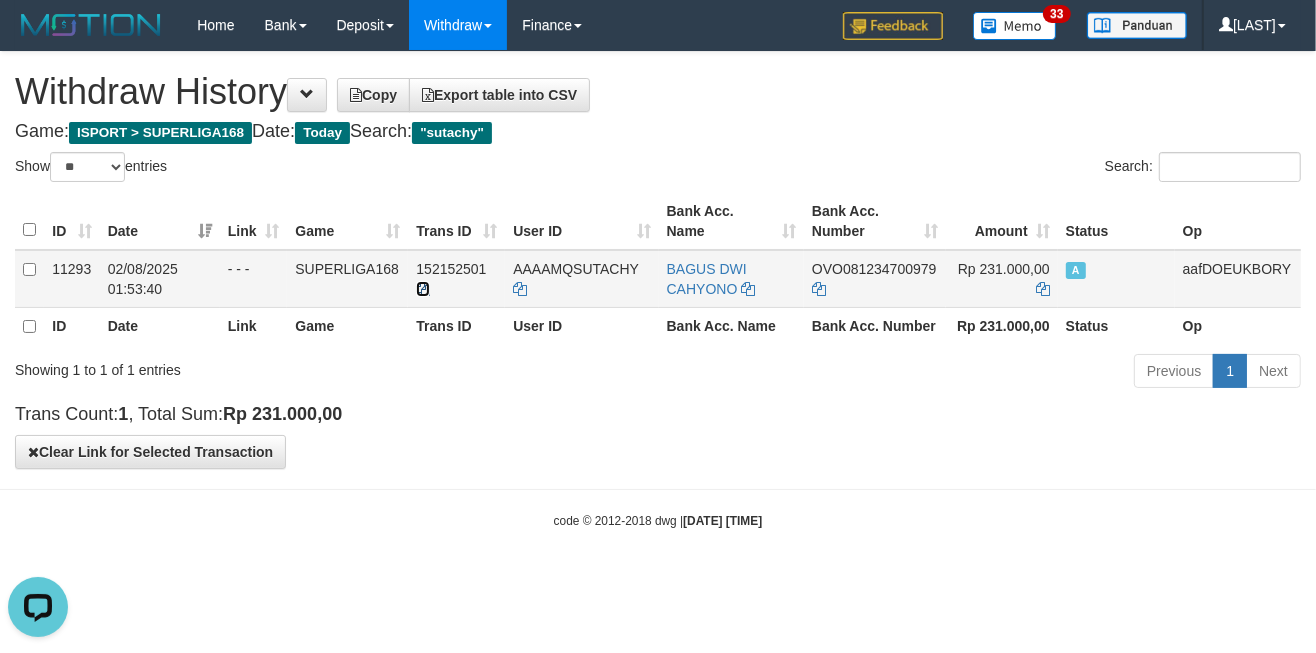 click at bounding box center [423, 289] 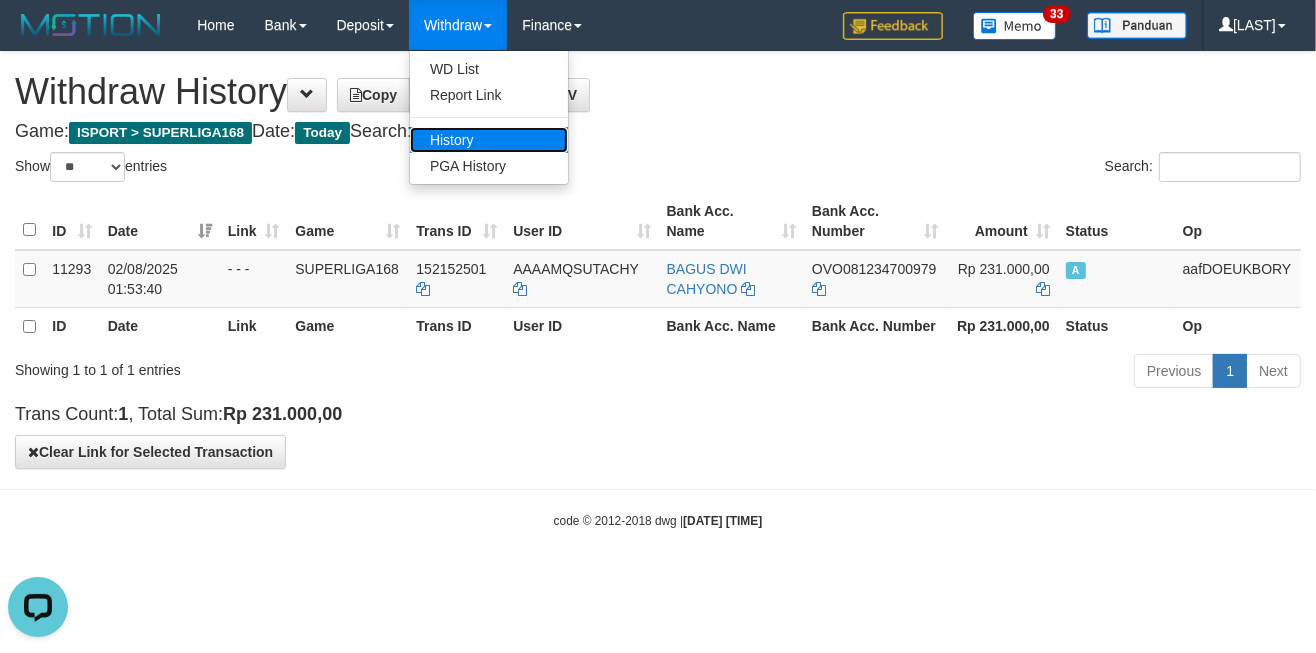 click on "History" at bounding box center [489, 140] 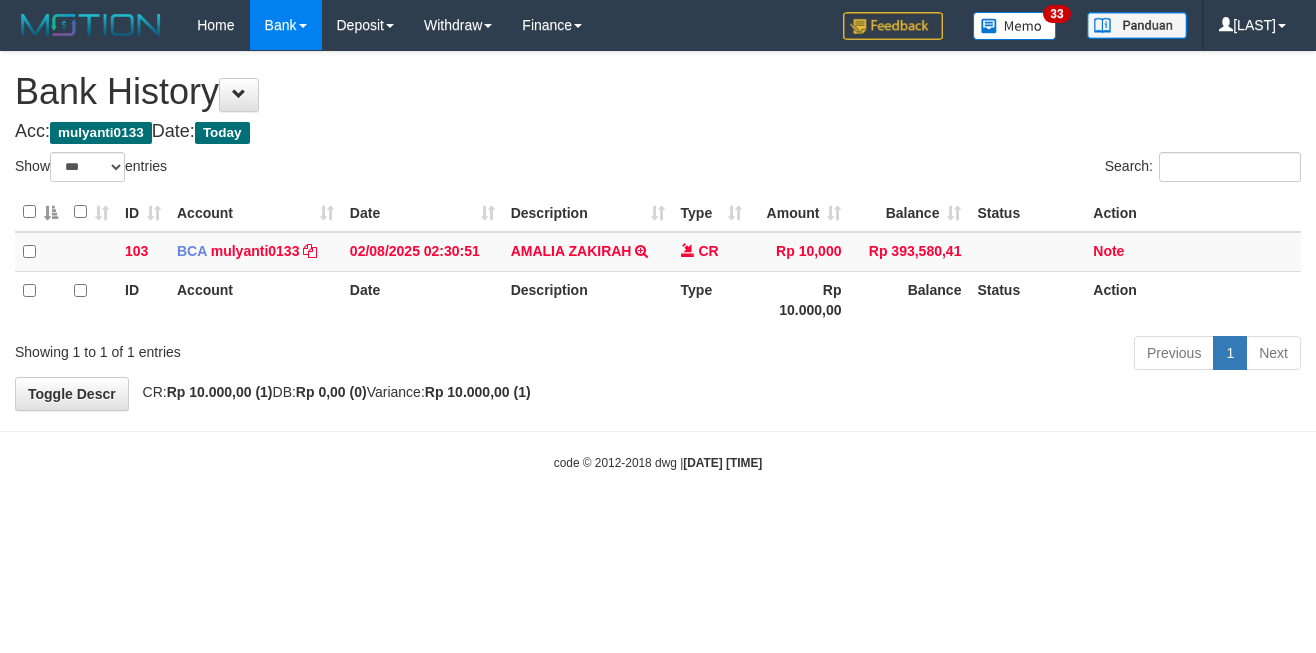 select on "***" 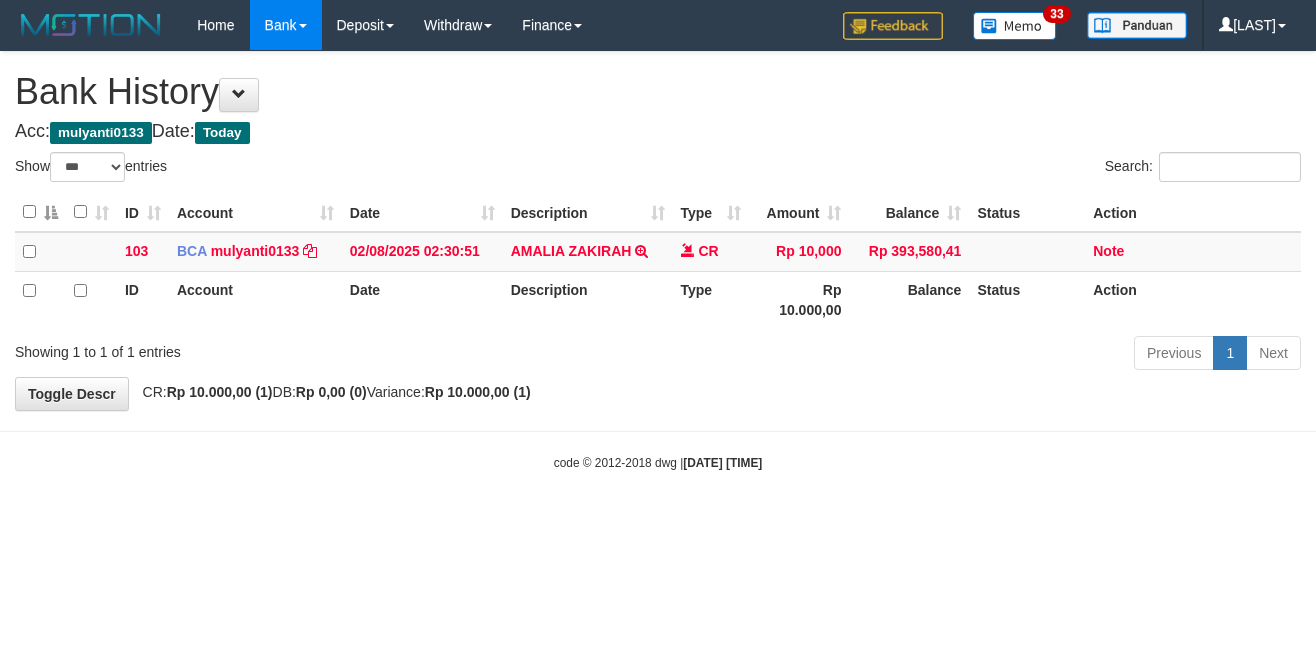 scroll, scrollTop: 0, scrollLeft: 0, axis: both 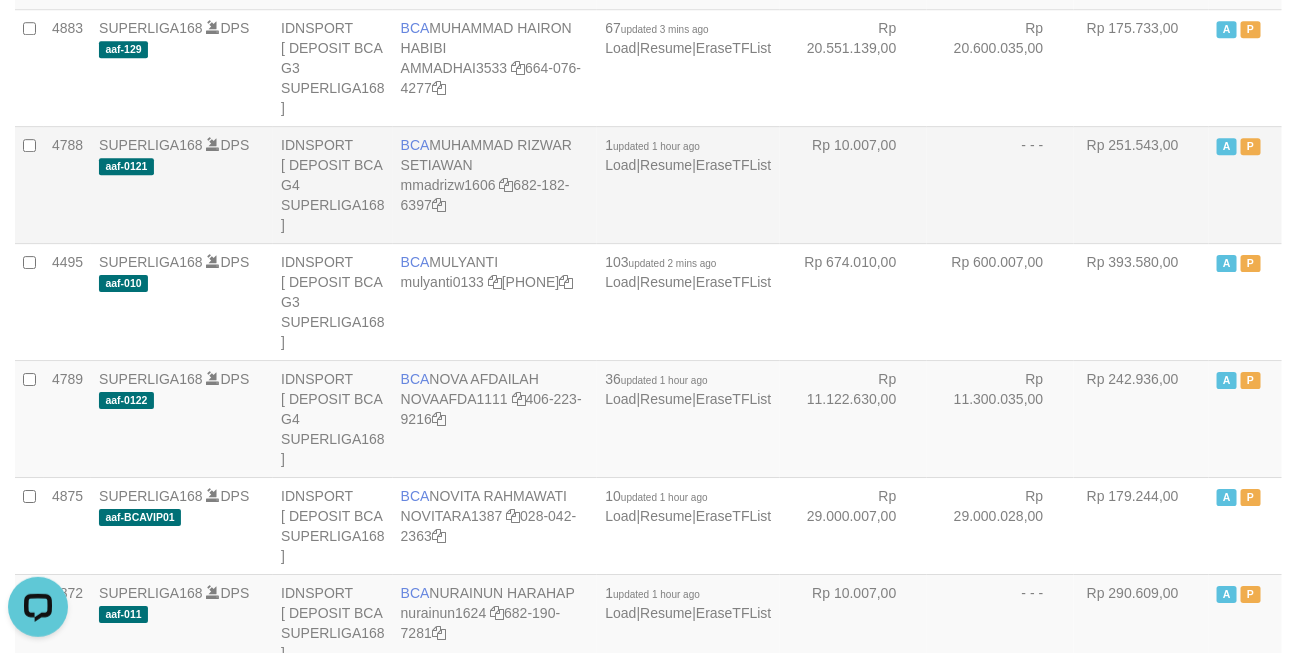 click on "Rp 10.007,00" at bounding box center (853, 184) 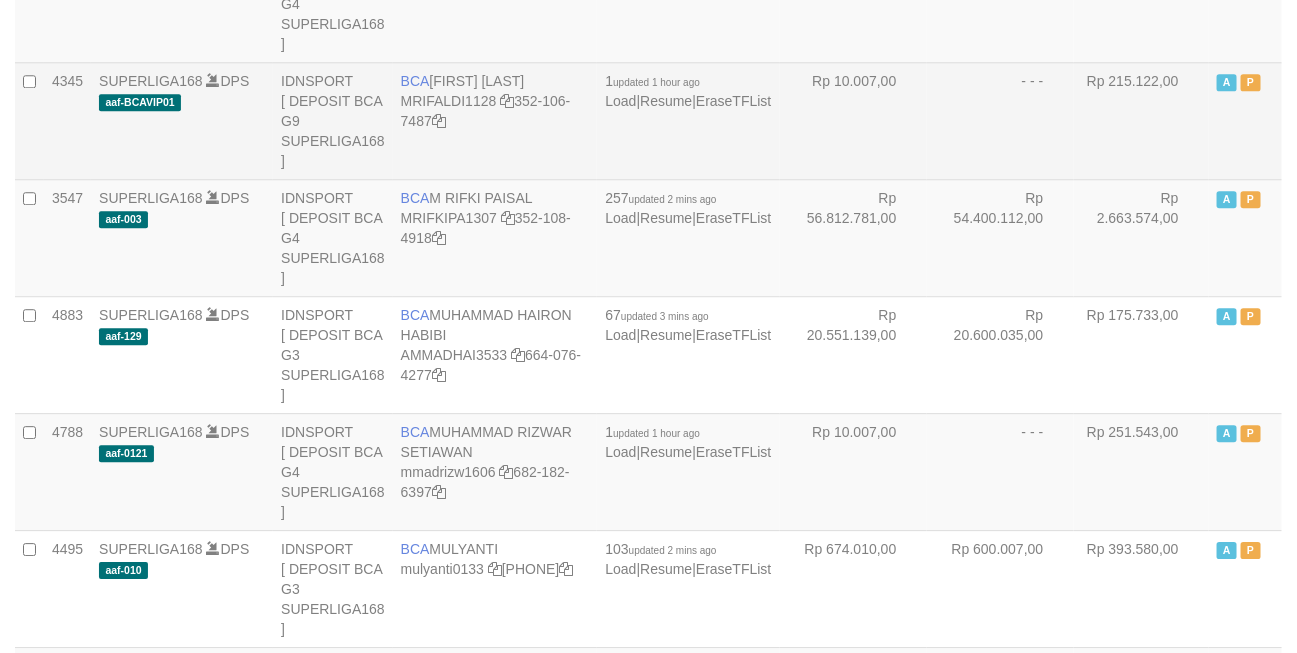 click on "Rp 10.007,00" at bounding box center (853, 120) 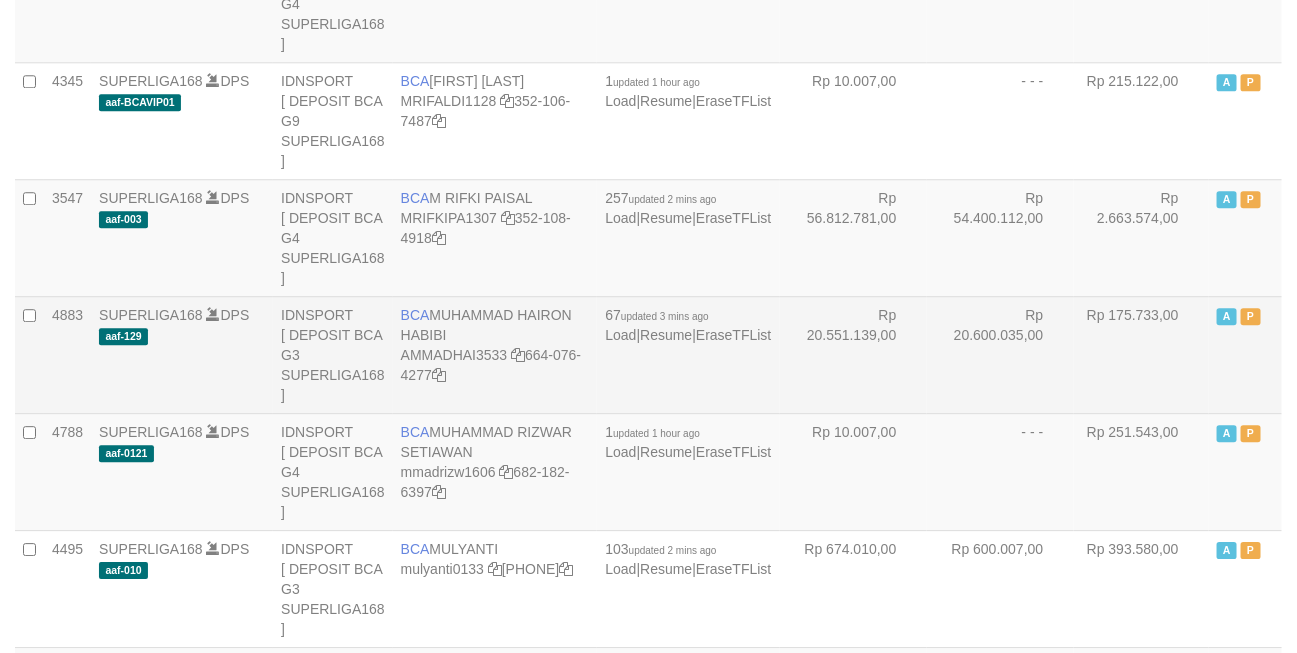 scroll, scrollTop: 2045, scrollLeft: 0, axis: vertical 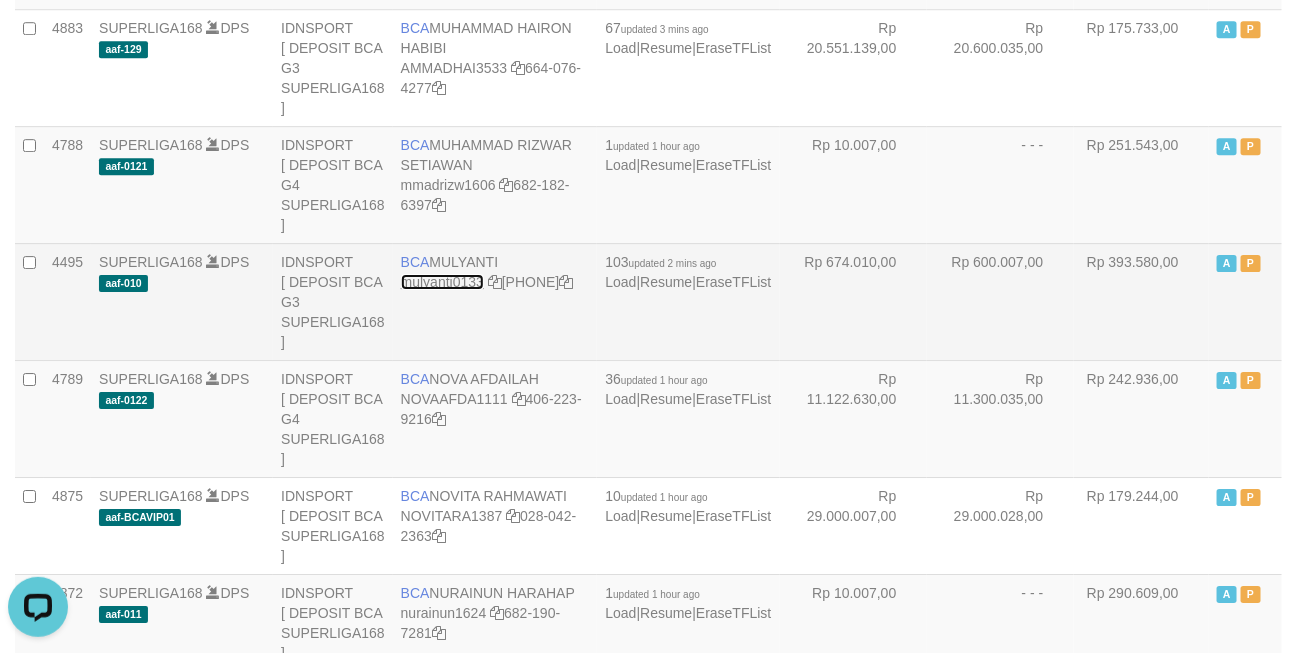 click on "mulyanti0133" at bounding box center (442, 282) 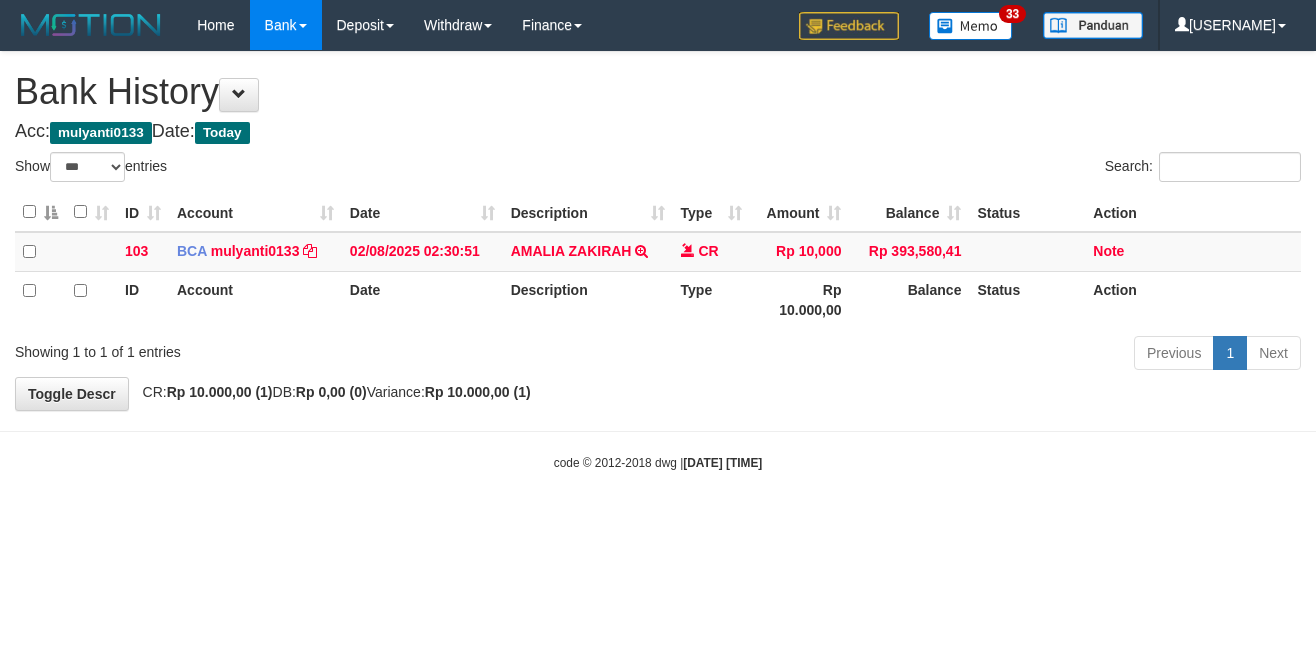 select on "***" 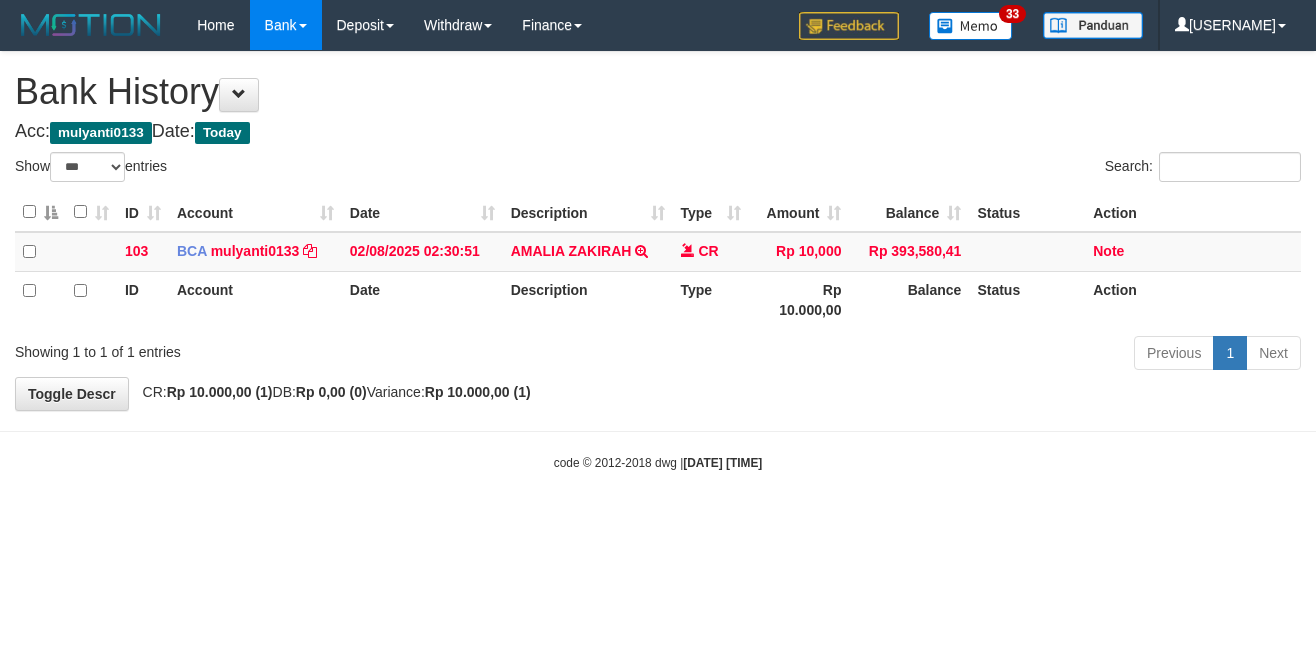 scroll, scrollTop: 0, scrollLeft: 0, axis: both 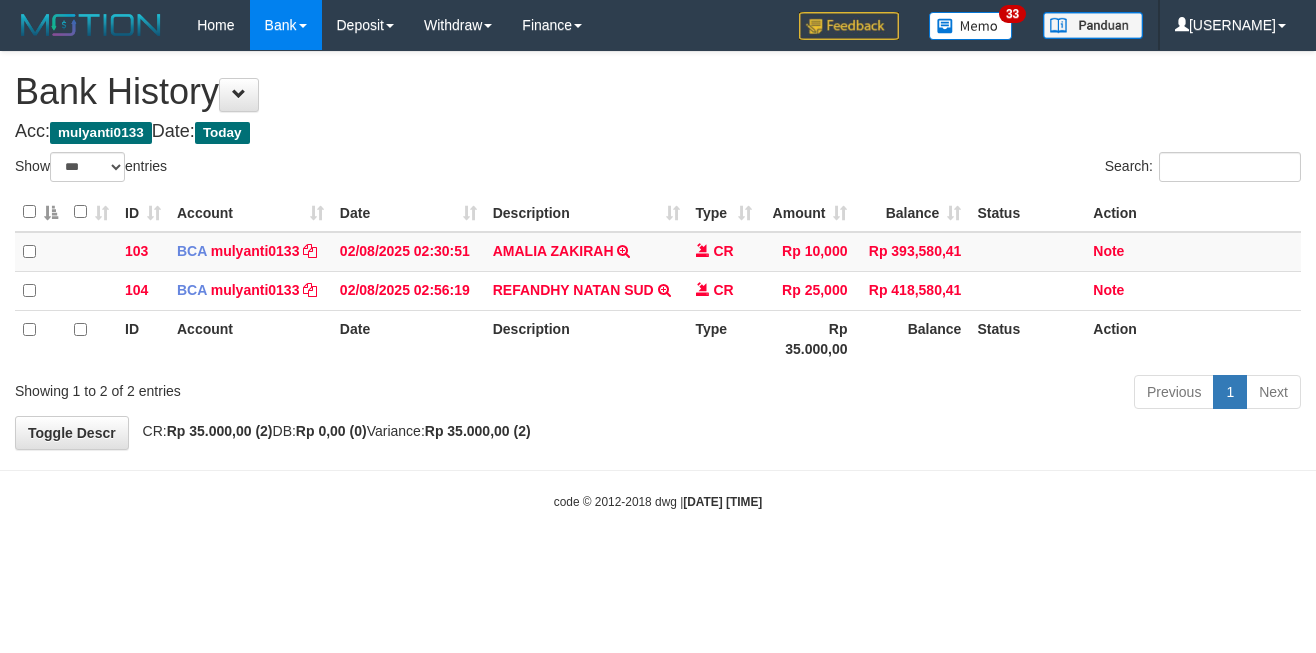 select on "***" 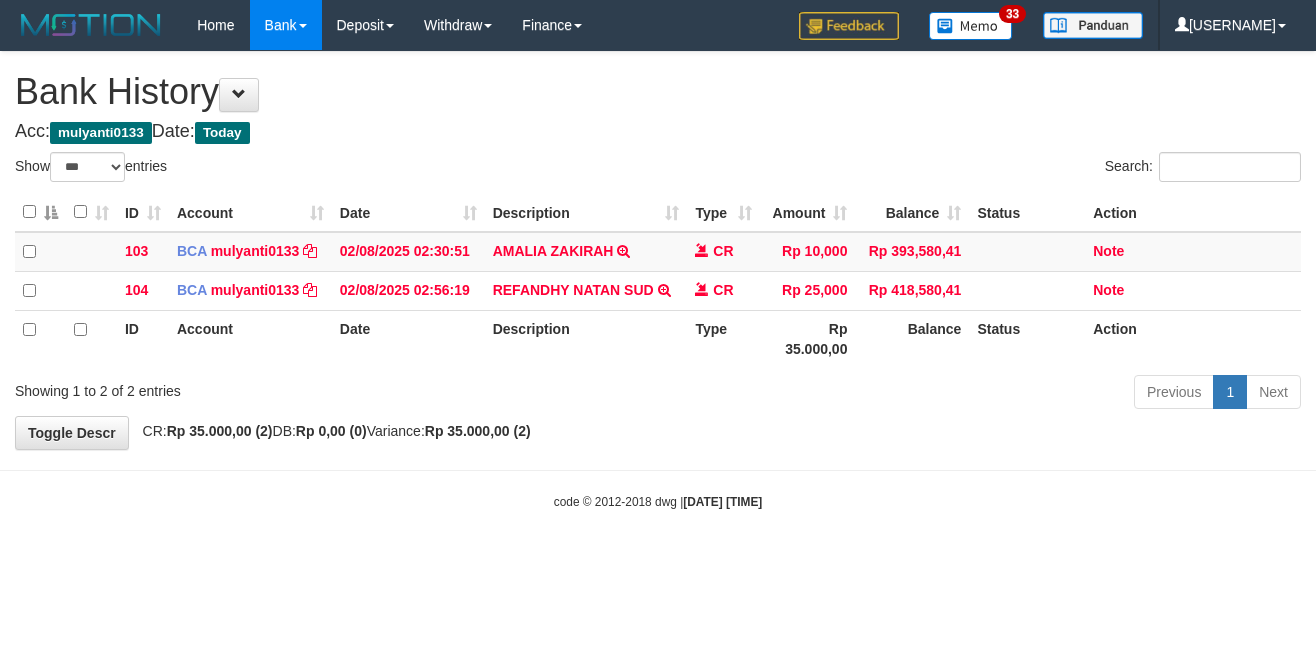 scroll, scrollTop: 0, scrollLeft: 0, axis: both 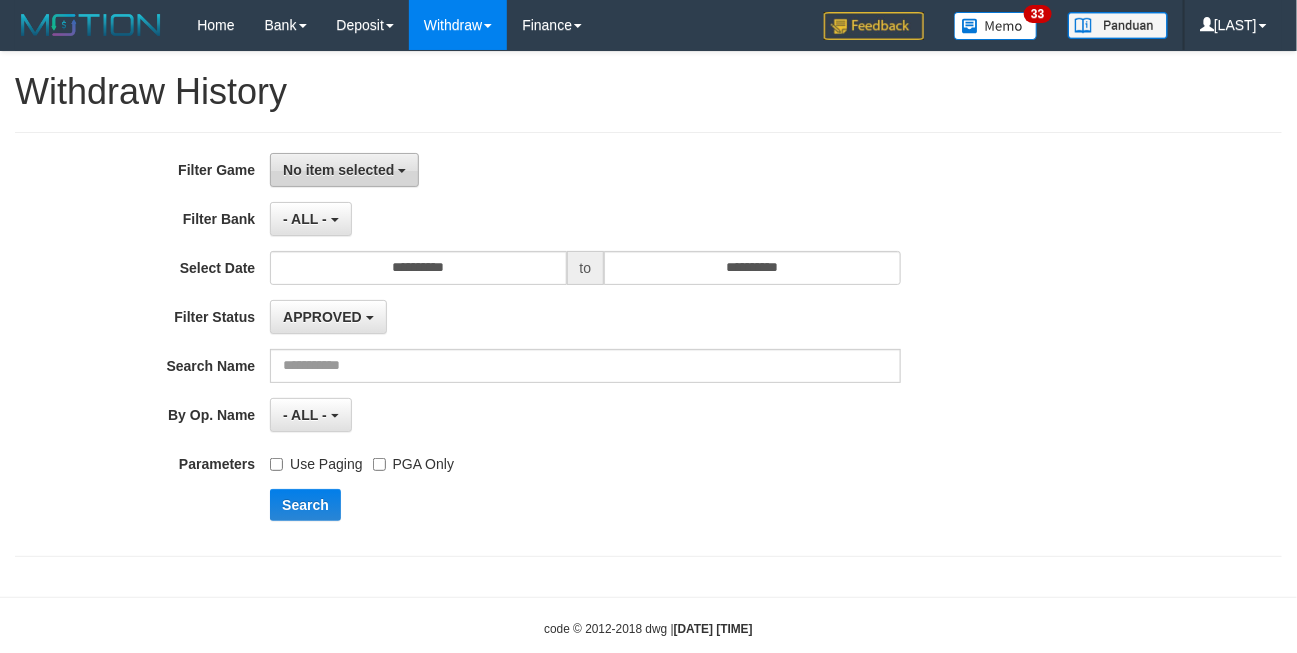 click on "No item selected" at bounding box center [344, 170] 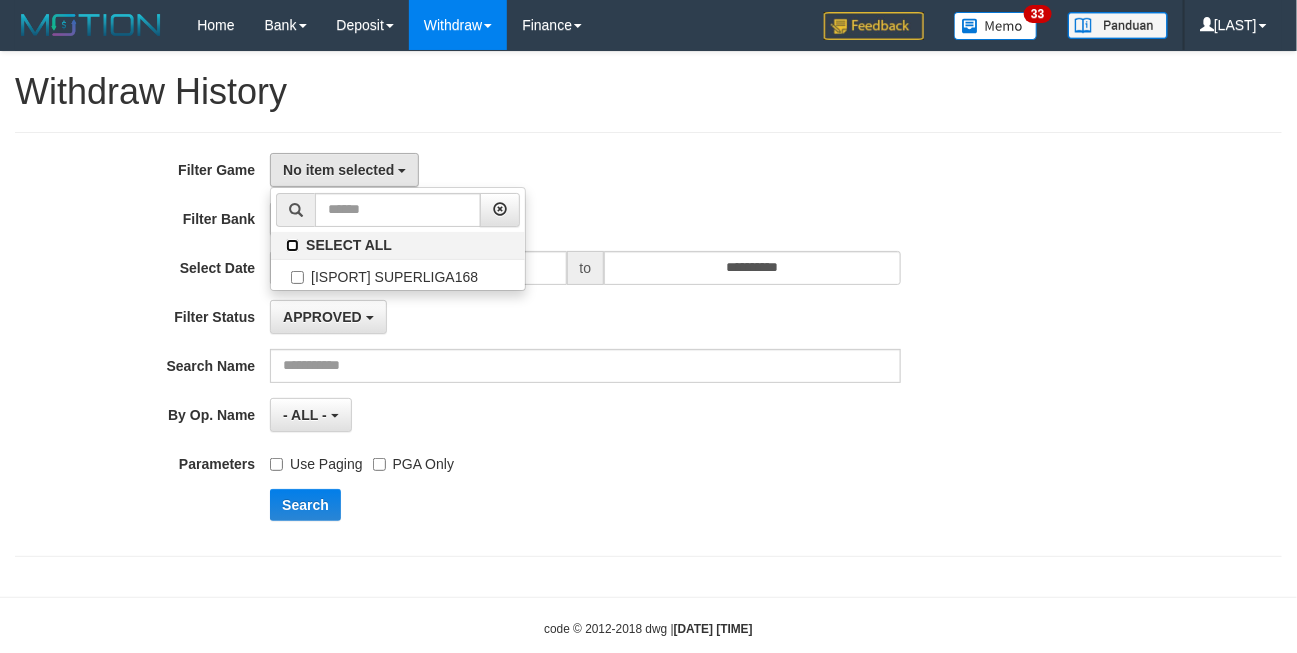 click on "SELECT ALL" at bounding box center [398, 245] 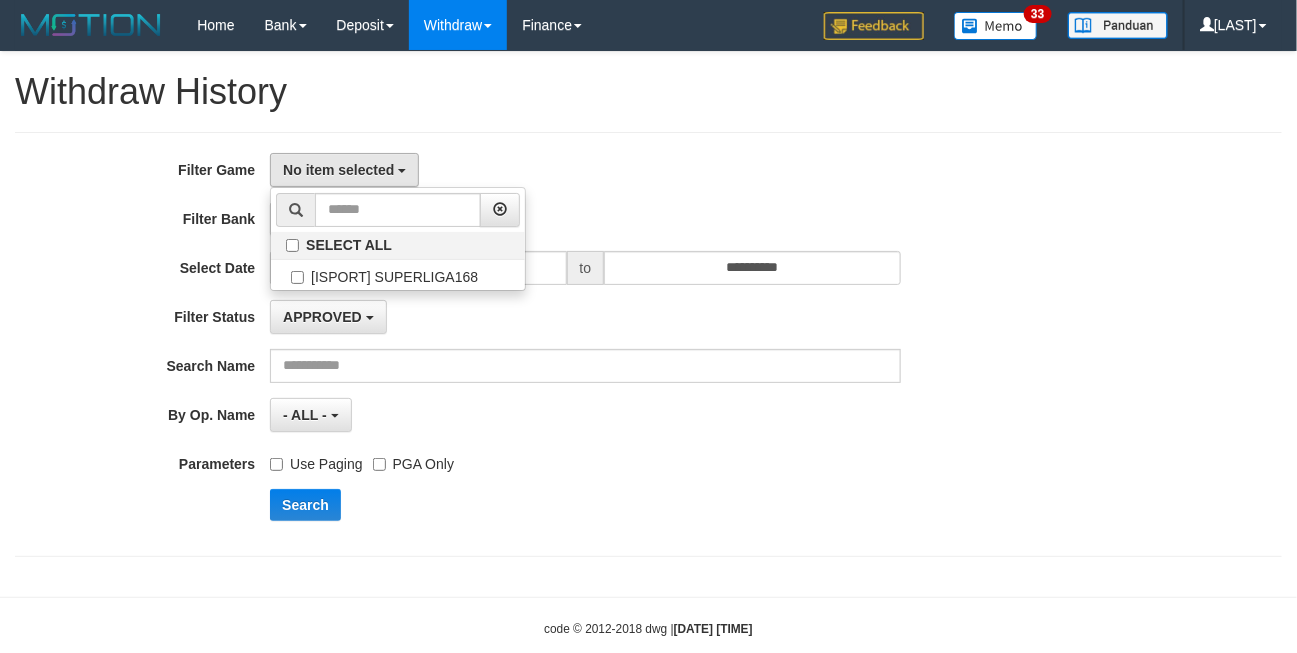 select on "***" 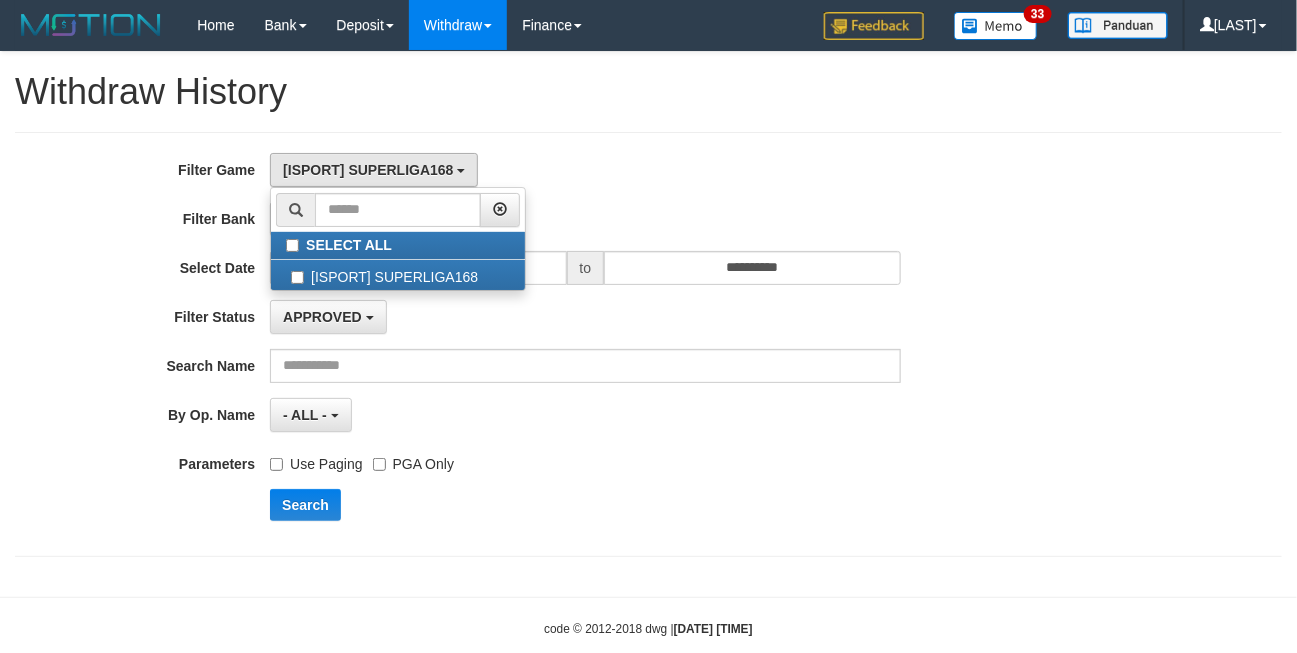click on "[ISPORT] SUPERLIGA168
SELECT ALL
[ISPORT] SUPERLIGA168" at bounding box center [585, 170] 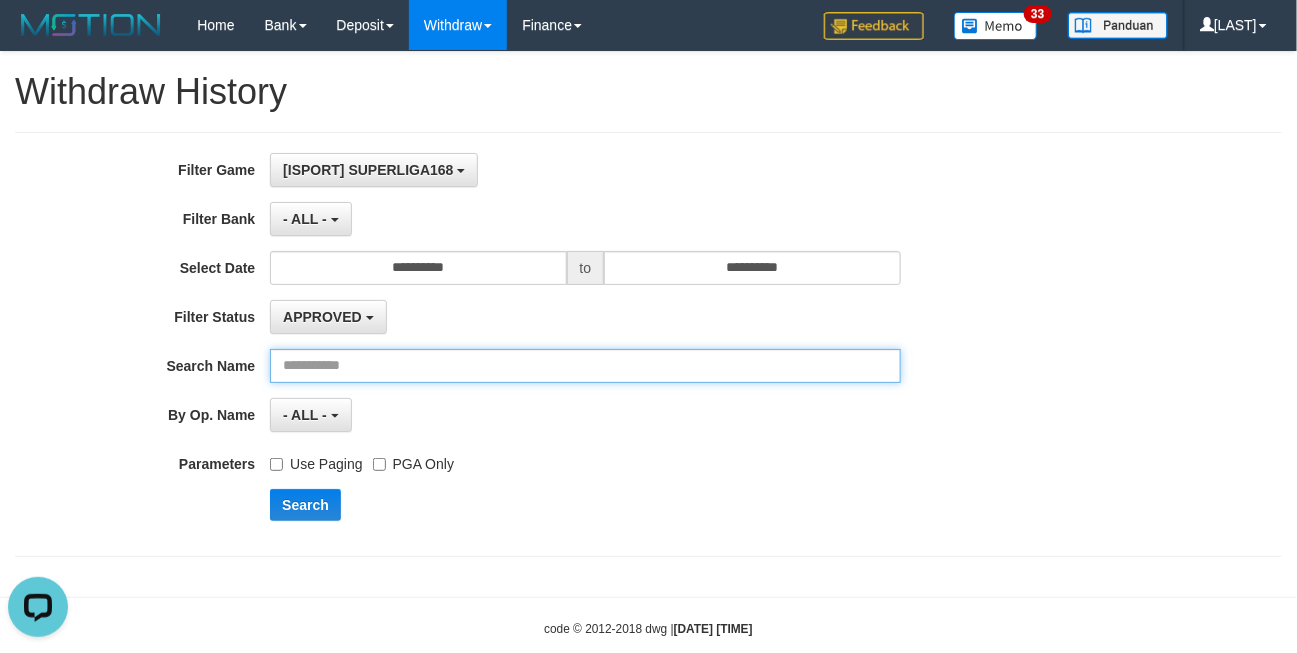 scroll, scrollTop: 0, scrollLeft: 0, axis: both 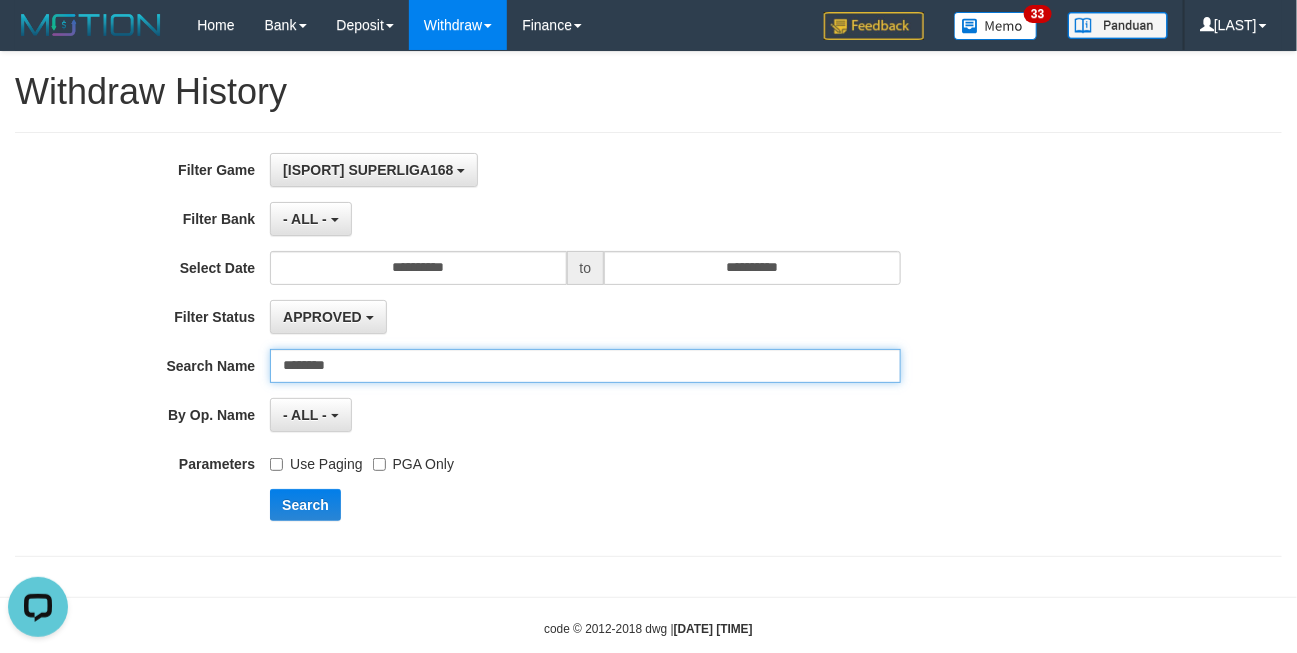 type on "********" 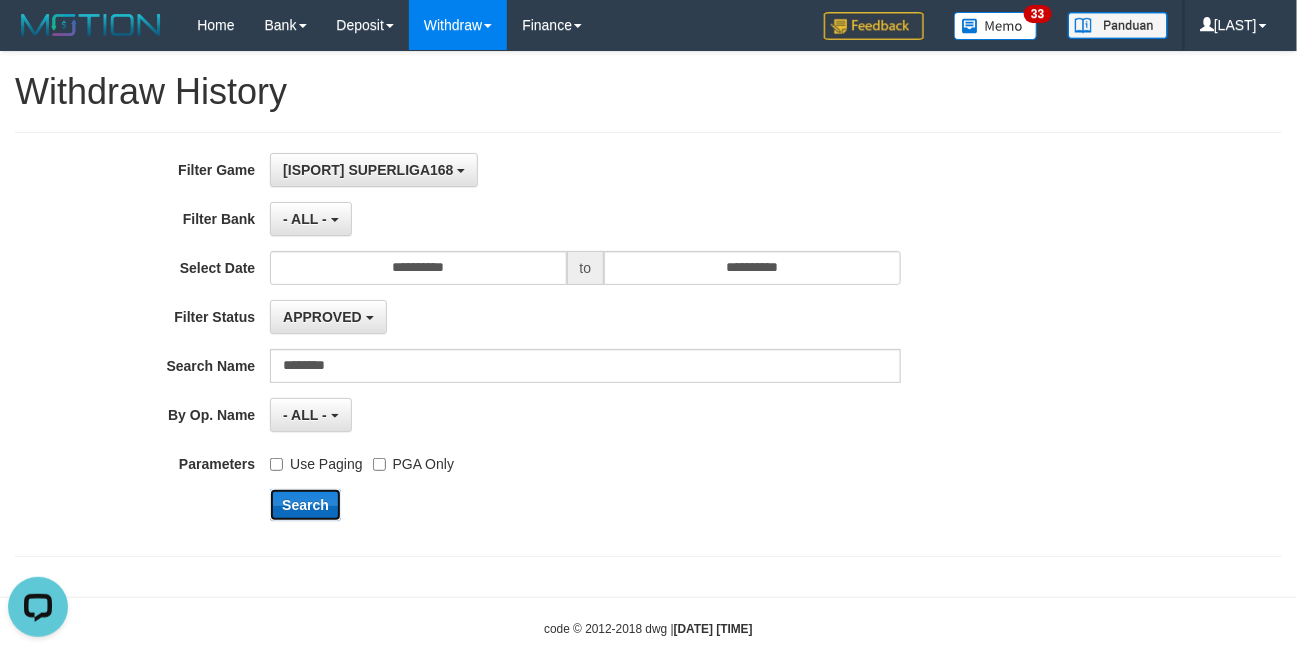 click on "Search" at bounding box center (305, 505) 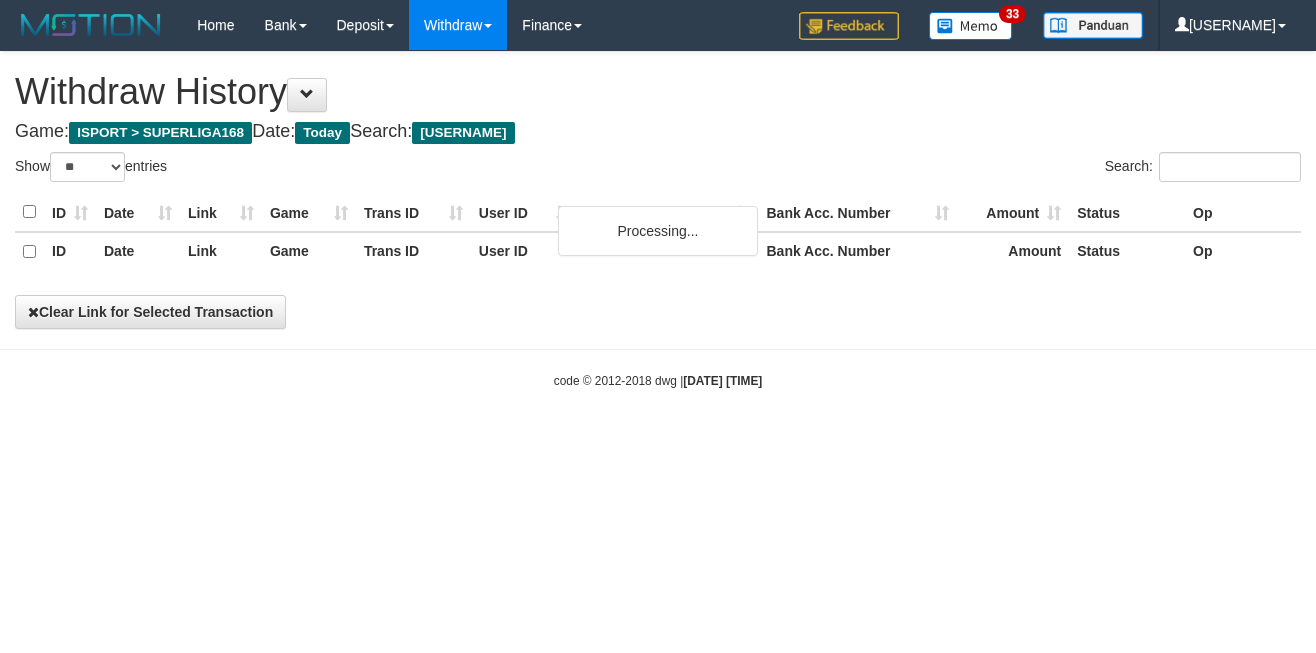select on "**" 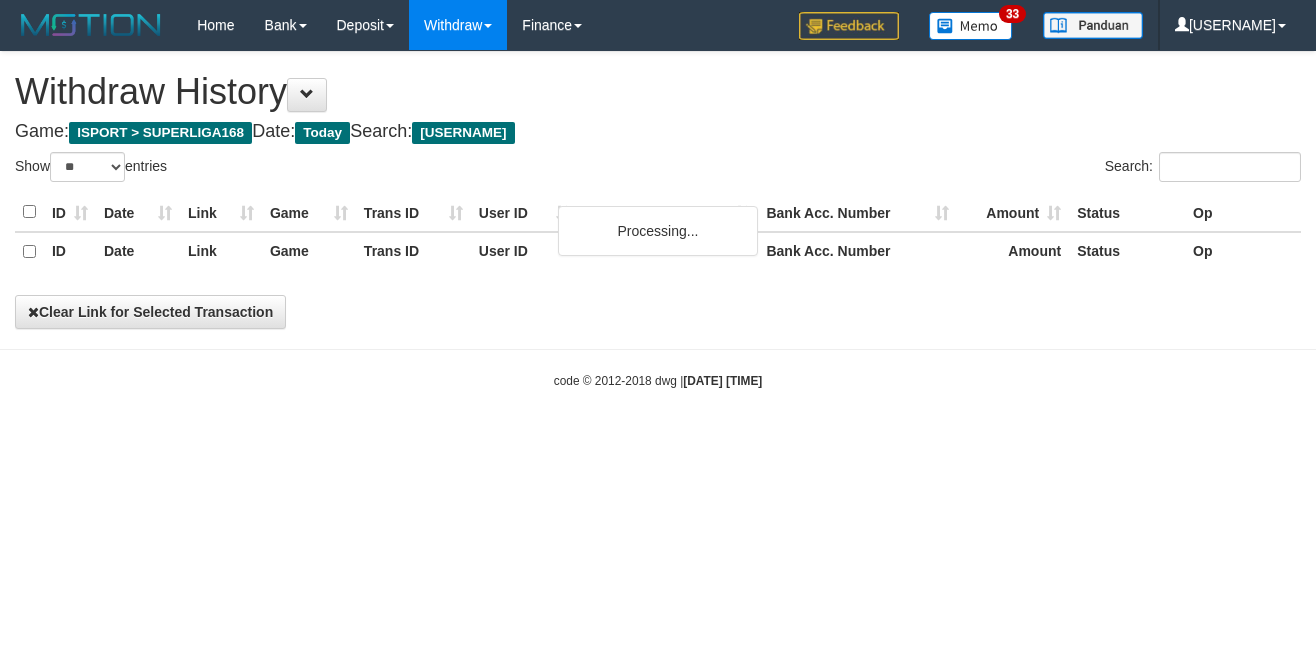 scroll, scrollTop: 0, scrollLeft: 0, axis: both 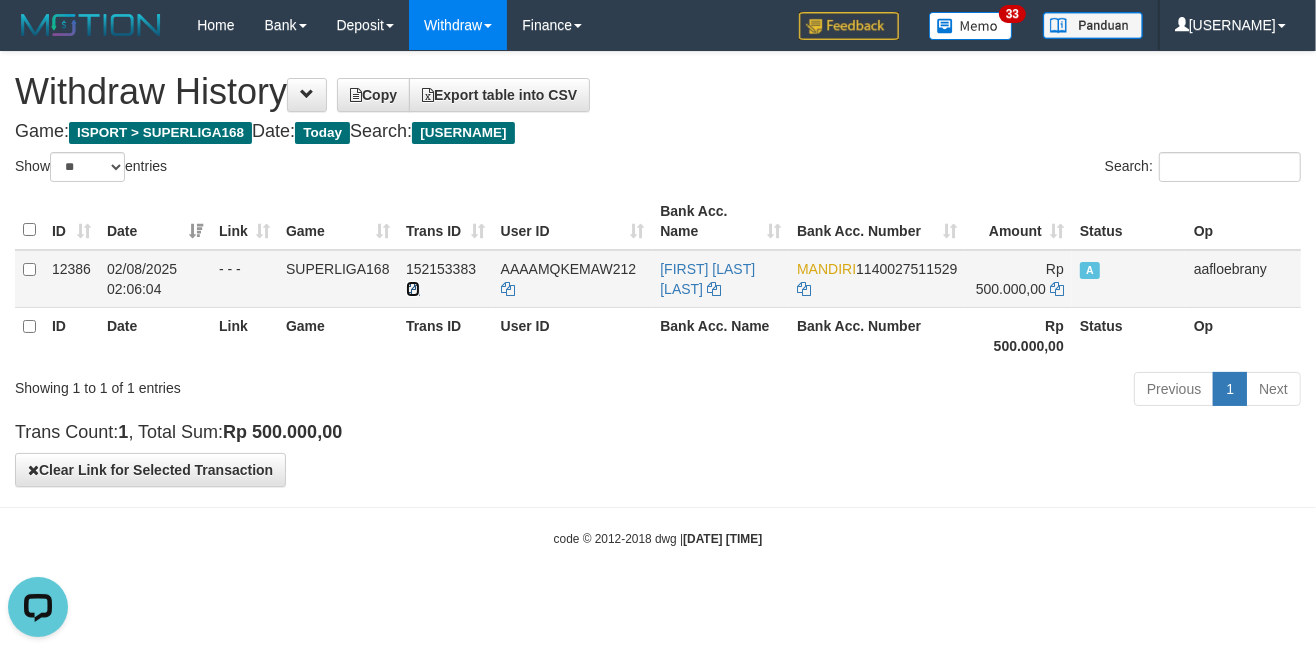 click at bounding box center (413, 289) 